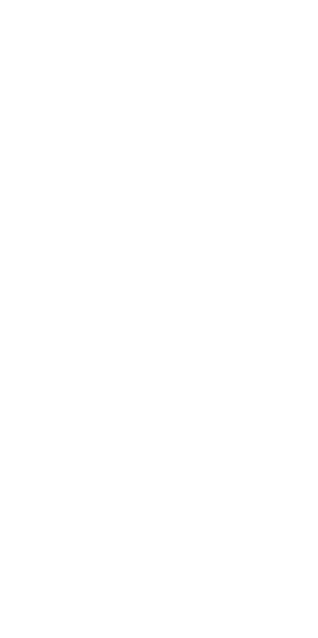 scroll, scrollTop: 0, scrollLeft: 0, axis: both 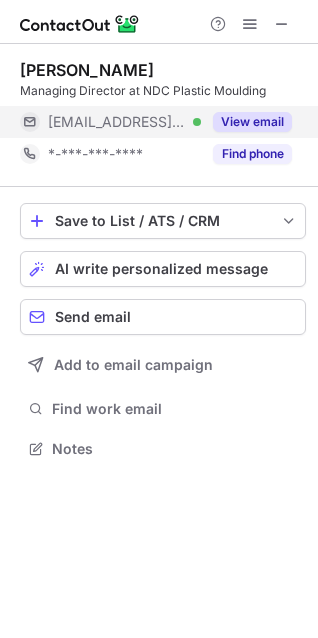 click on "View email" at bounding box center [252, 122] 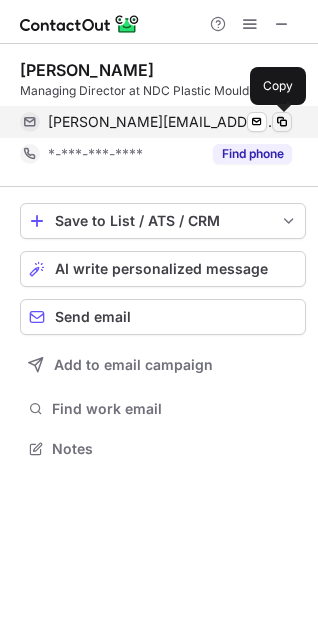 click at bounding box center [282, 122] 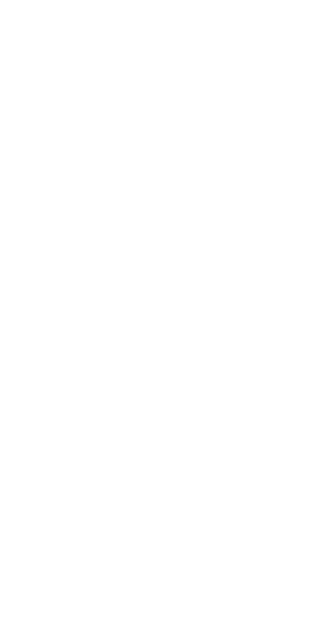 scroll, scrollTop: 0, scrollLeft: 0, axis: both 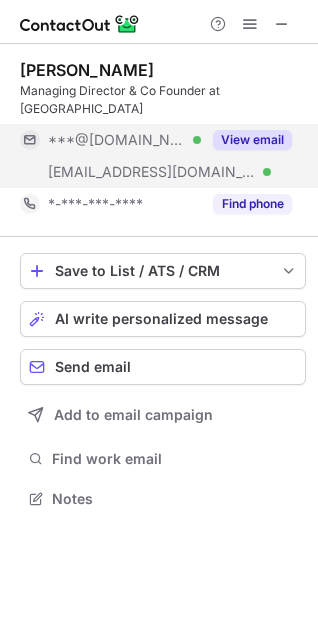 click on "View email" at bounding box center [252, 140] 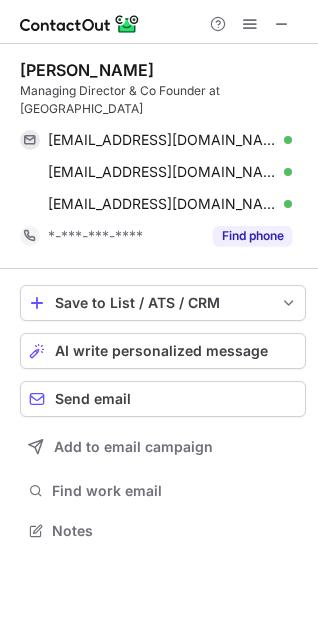 scroll, scrollTop: 10, scrollLeft: 10, axis: both 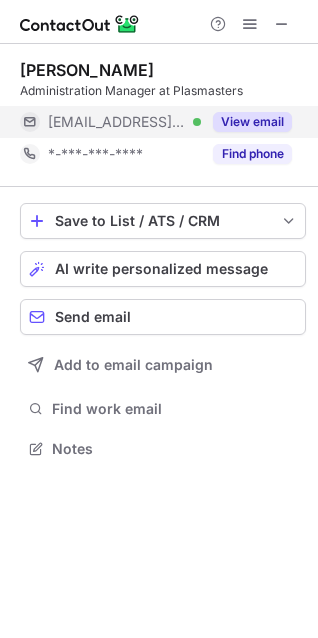 click on "View email" at bounding box center [246, 122] 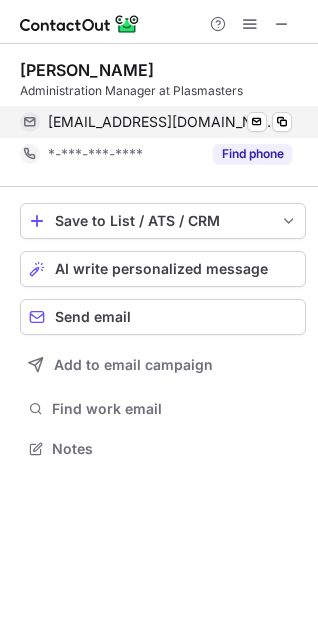 click on "admin@plasmasters.com.au Verified Send email Copy" at bounding box center [156, 122] 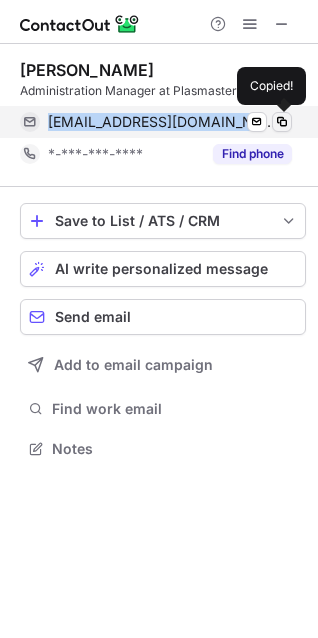 click at bounding box center [282, 122] 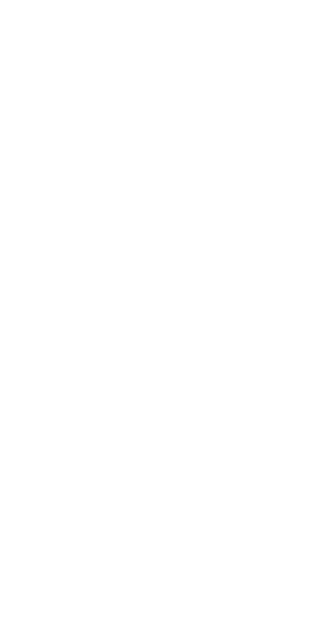 scroll, scrollTop: 0, scrollLeft: 0, axis: both 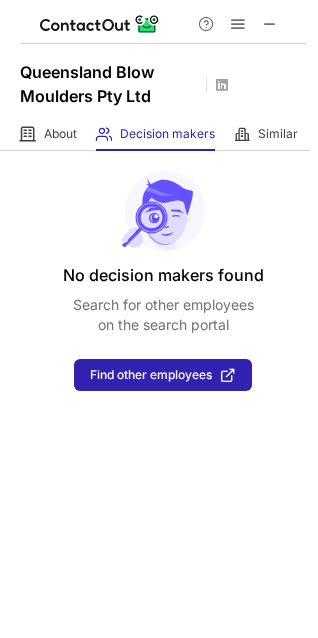 click on "No decision makers found Search for other employees   on the search portal Find other employees" at bounding box center (159, 394) 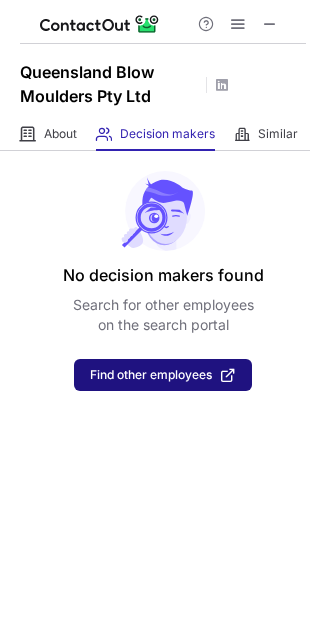 click on "Find other employees" at bounding box center (163, 375) 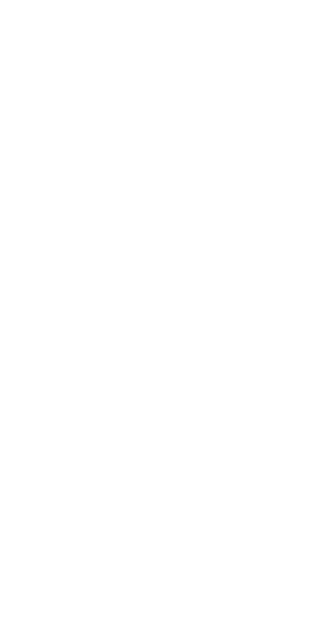 scroll, scrollTop: 0, scrollLeft: 0, axis: both 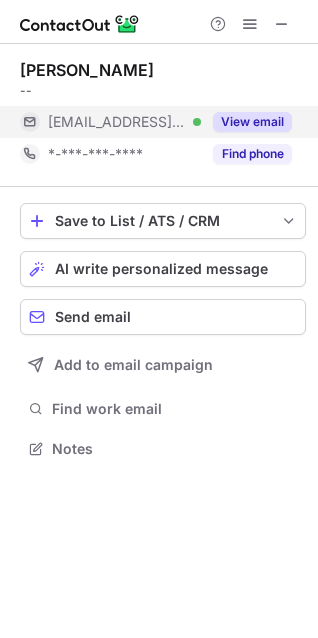 click on "View email" at bounding box center (252, 122) 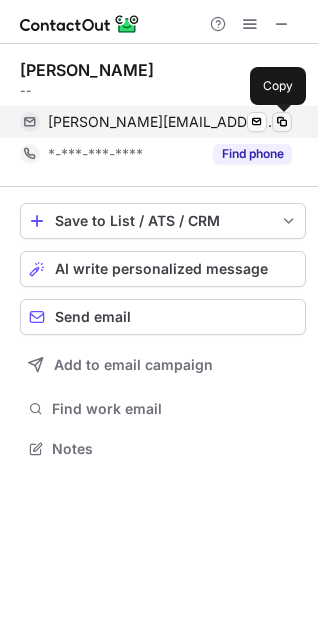 click at bounding box center (282, 122) 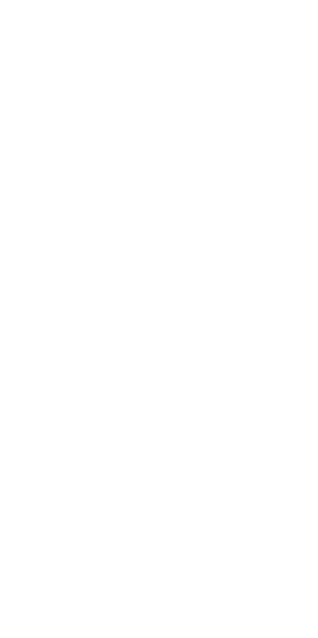 scroll, scrollTop: 0, scrollLeft: 0, axis: both 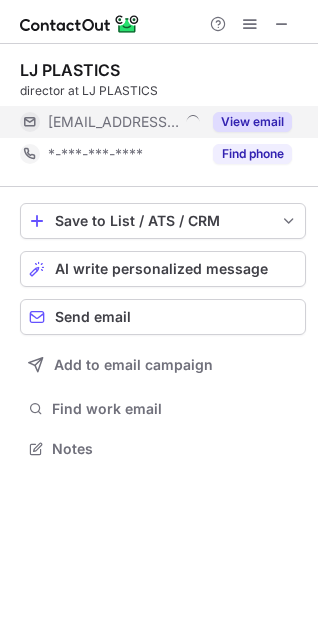 click on "View email" at bounding box center [252, 122] 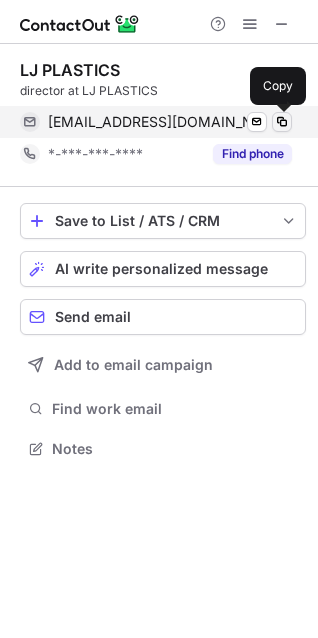 click at bounding box center [282, 122] 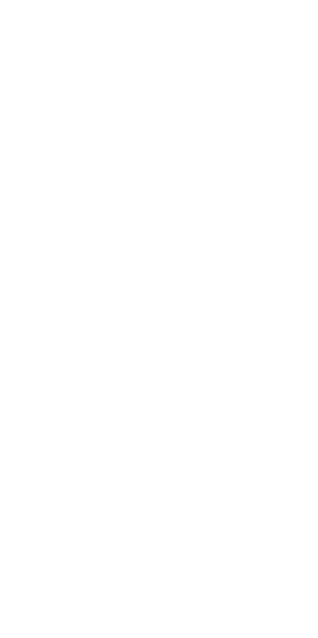 scroll, scrollTop: 0, scrollLeft: 0, axis: both 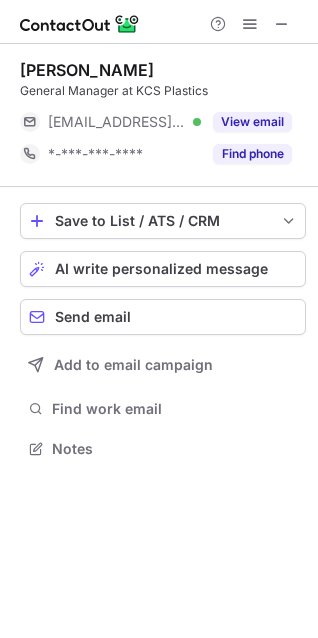 click on "[PERSON_NAME] General Manager at KCS Plastics [EMAIL_ADDRESS][PERSON_NAME][DOMAIN_NAME] Verified View email *-***-***-**** Find phone" at bounding box center [163, 115] 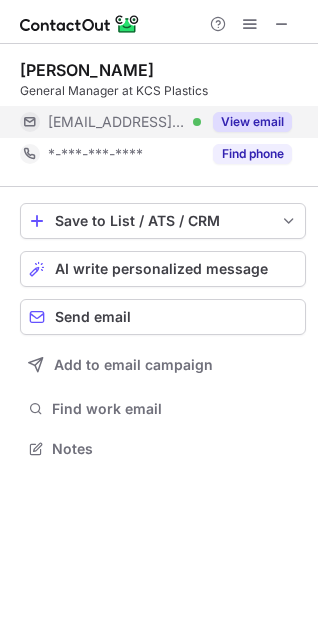 click on "View email" at bounding box center [252, 122] 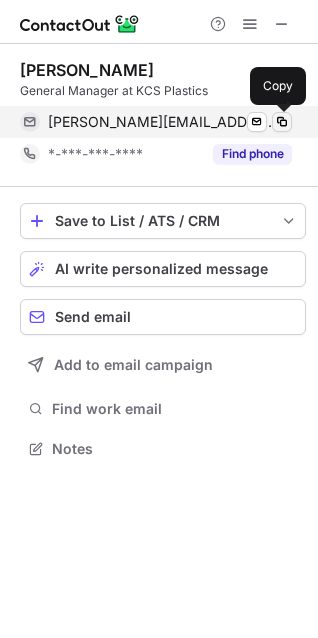 click at bounding box center [282, 122] 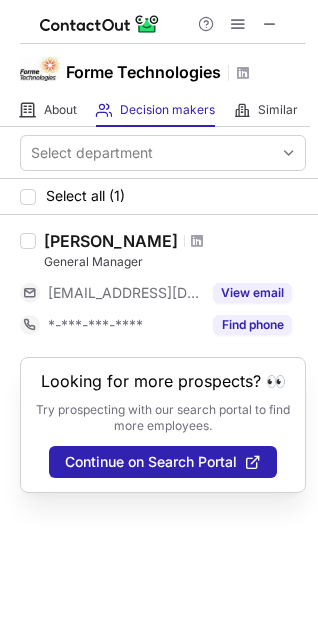 scroll, scrollTop: 0, scrollLeft: 0, axis: both 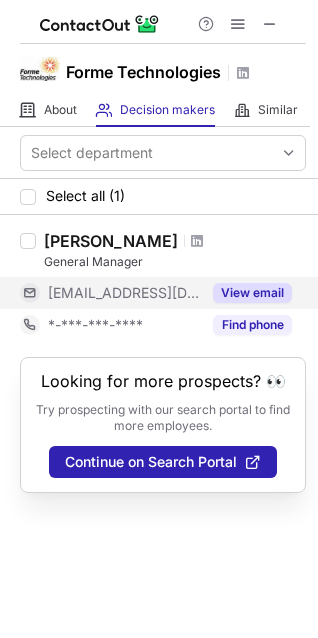 click on "View email" at bounding box center (252, 293) 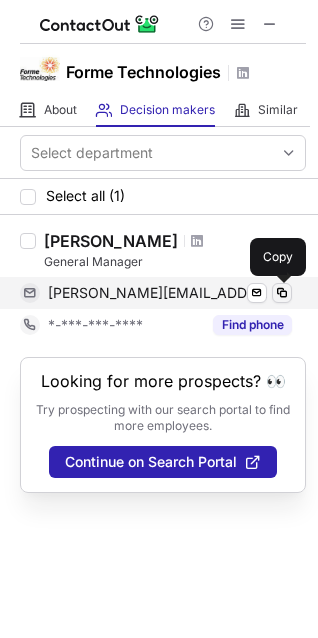 click at bounding box center (282, 293) 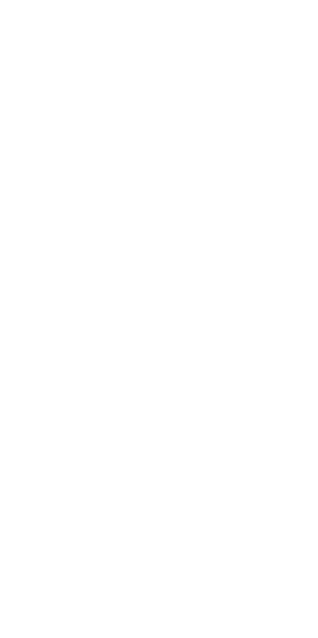 scroll, scrollTop: 0, scrollLeft: 0, axis: both 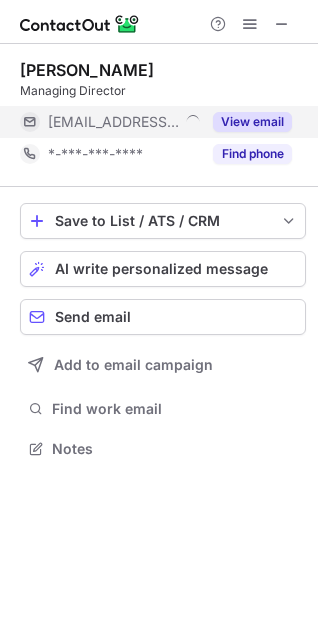 click on "View email" at bounding box center (252, 122) 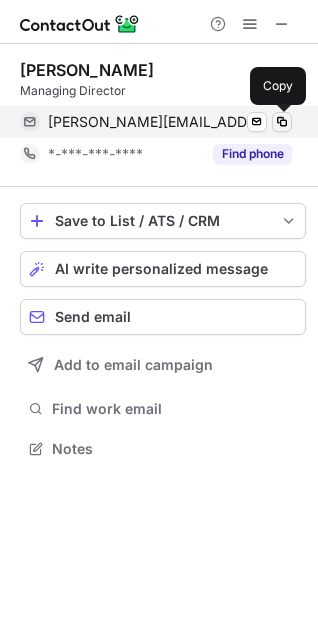 click at bounding box center (282, 122) 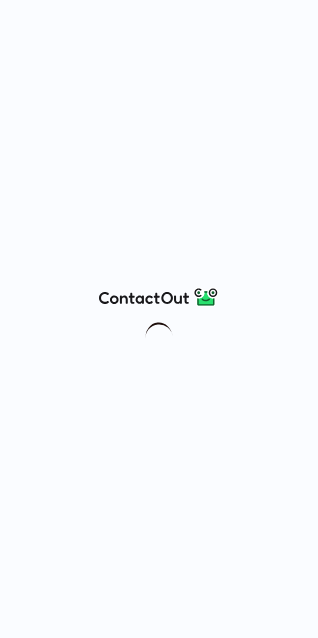 scroll, scrollTop: 0, scrollLeft: 0, axis: both 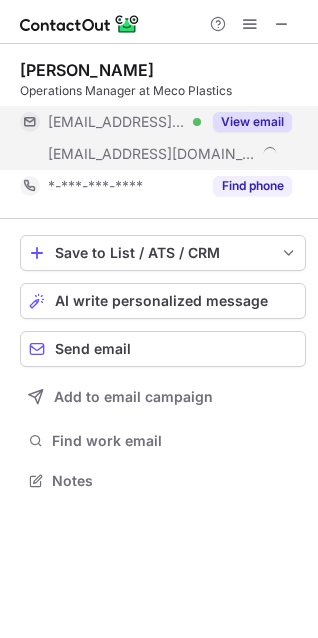 click on "View email" at bounding box center (252, 122) 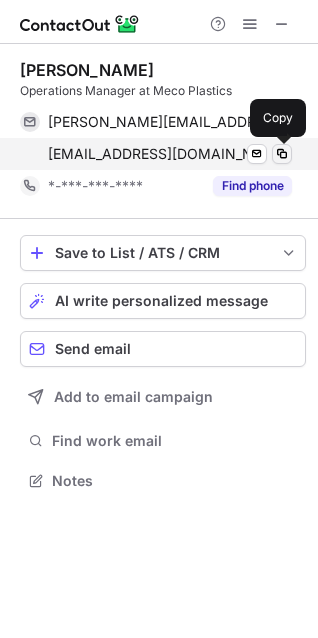click at bounding box center [282, 154] 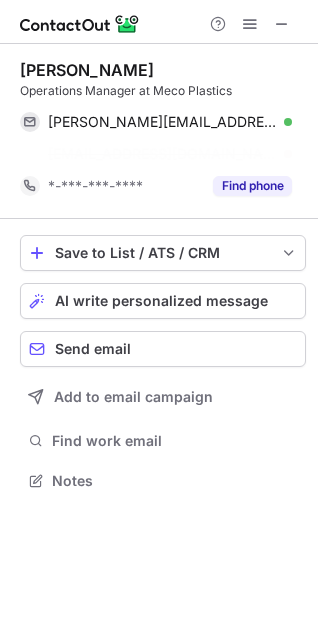 scroll, scrollTop: 435, scrollLeft: 318, axis: both 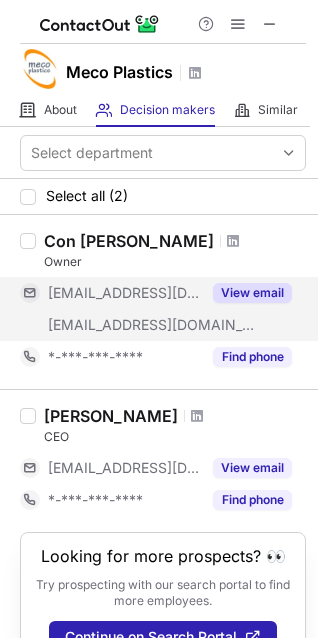 click on "View email" at bounding box center [252, 293] 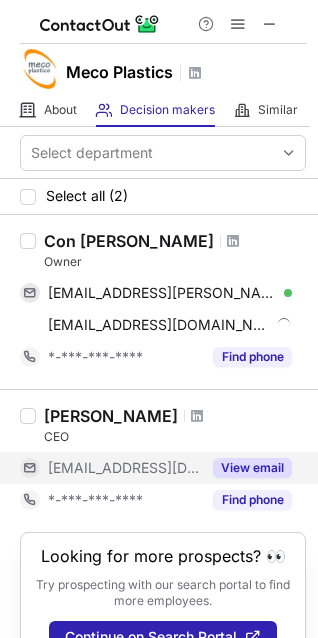 click on "View email" at bounding box center (252, 468) 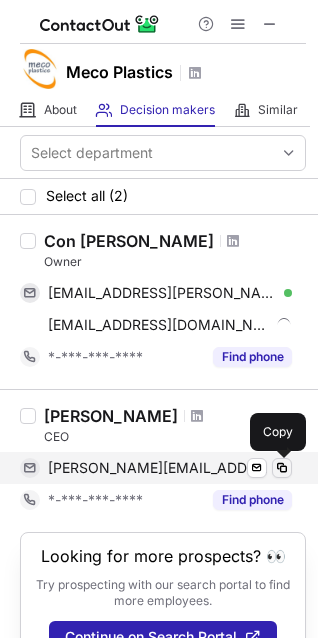 click at bounding box center (282, 468) 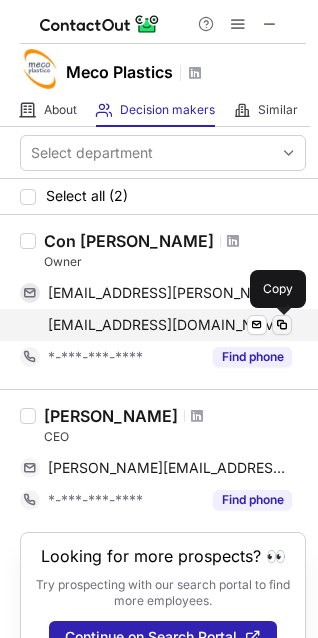 click at bounding box center [282, 325] 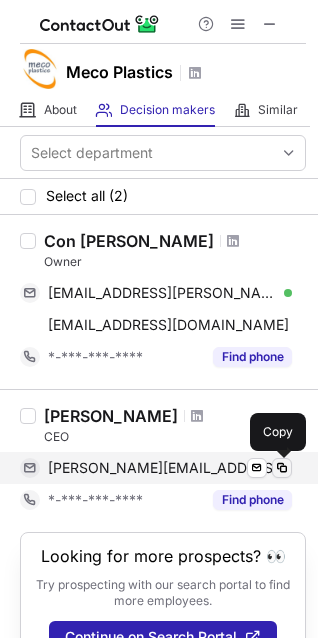 click at bounding box center (282, 468) 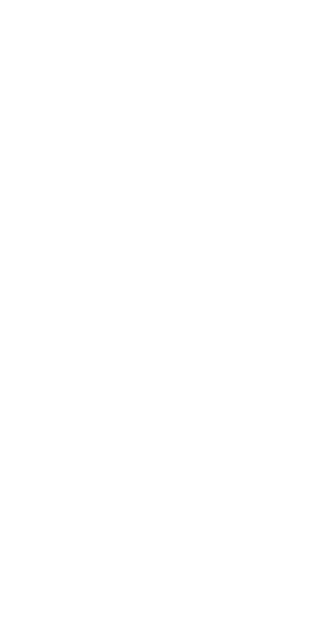 scroll, scrollTop: 0, scrollLeft: 0, axis: both 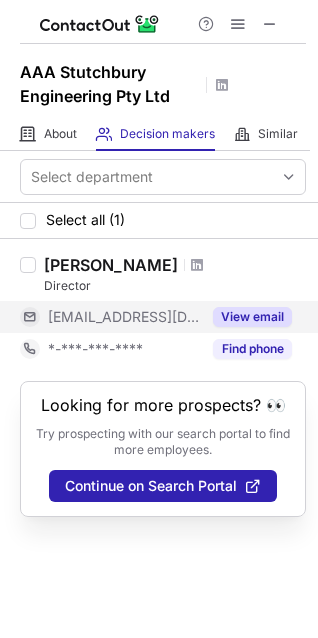 click on "View email" at bounding box center (252, 317) 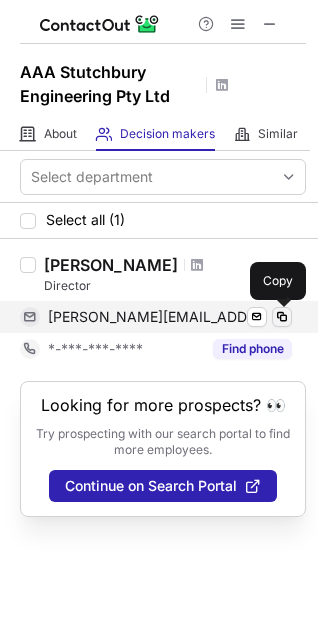 click at bounding box center [282, 317] 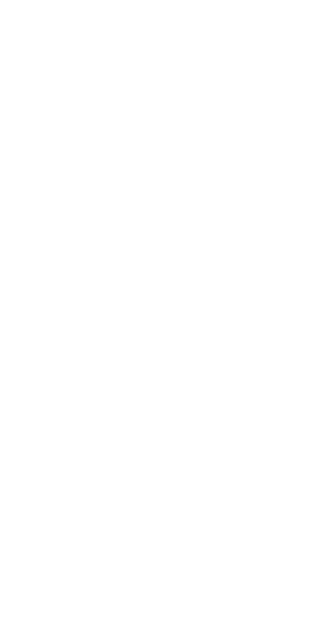 scroll, scrollTop: 0, scrollLeft: 0, axis: both 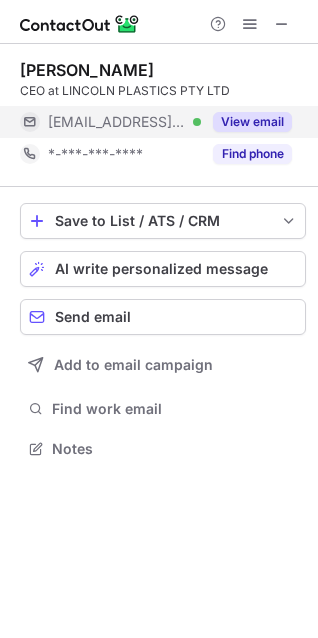 click on "View email" at bounding box center [252, 122] 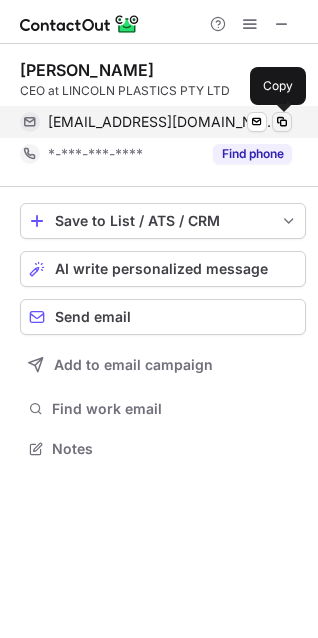 click at bounding box center [282, 122] 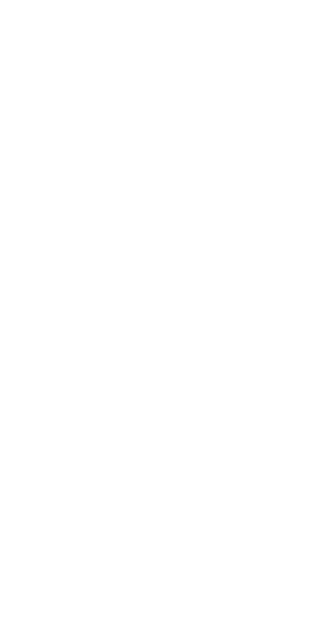 scroll, scrollTop: 0, scrollLeft: 0, axis: both 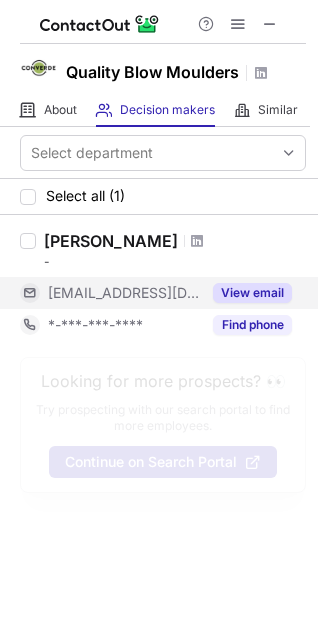 click on "View email" at bounding box center (252, 293) 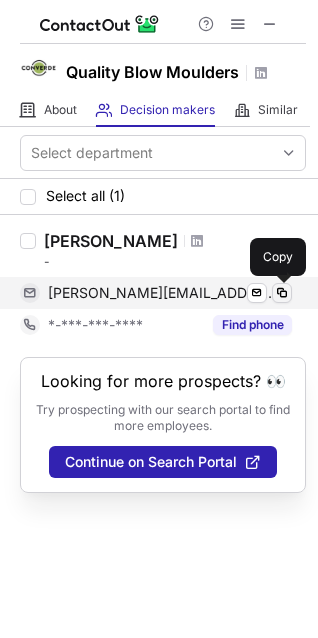 click at bounding box center (282, 293) 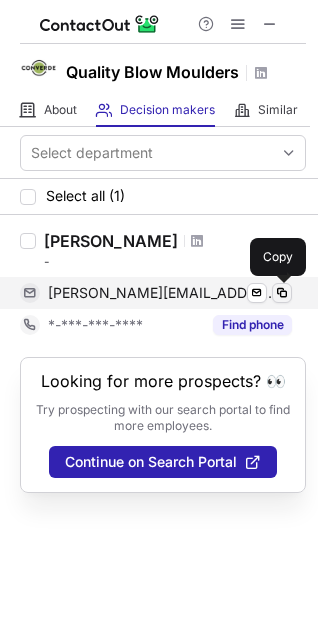 click at bounding box center (282, 293) 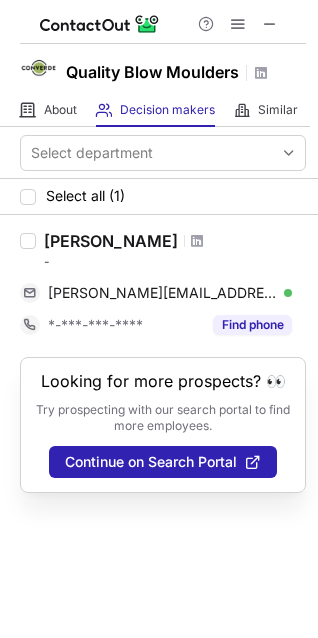 drag, startPoint x: 166, startPoint y: 244, endPoint x: 49, endPoint y: 244, distance: 117 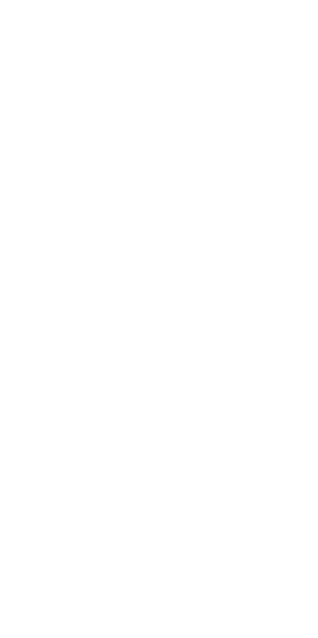 scroll, scrollTop: 0, scrollLeft: 0, axis: both 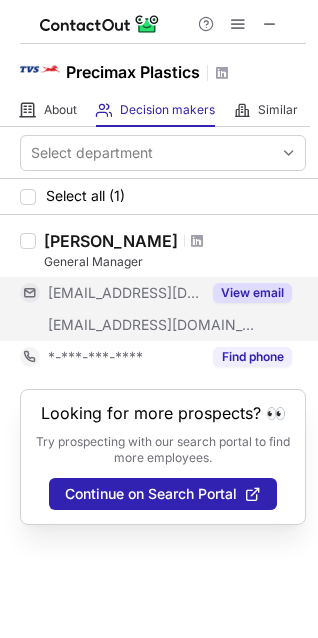 click on "View email" at bounding box center [252, 293] 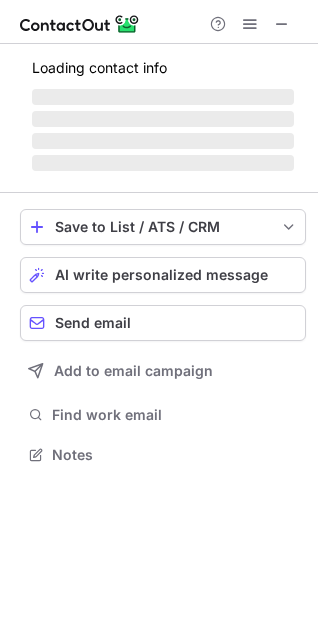 scroll, scrollTop: 0, scrollLeft: 0, axis: both 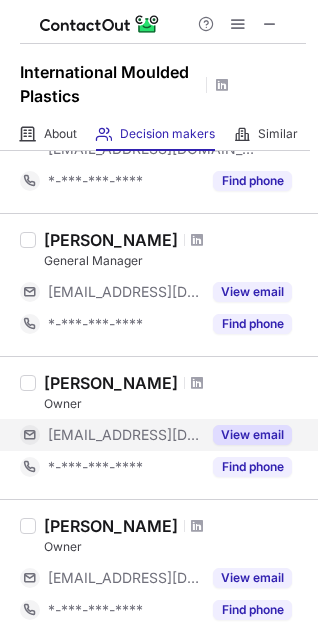 click on "View email" at bounding box center (252, 435) 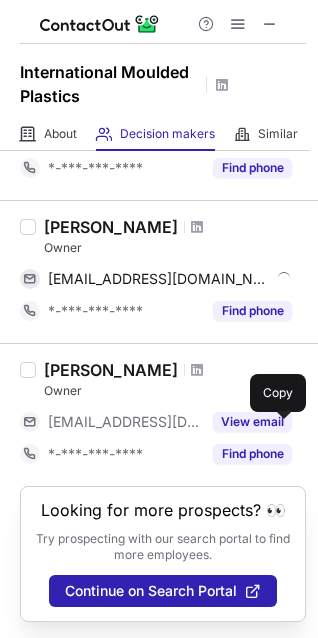 scroll, scrollTop: 375, scrollLeft: 0, axis: vertical 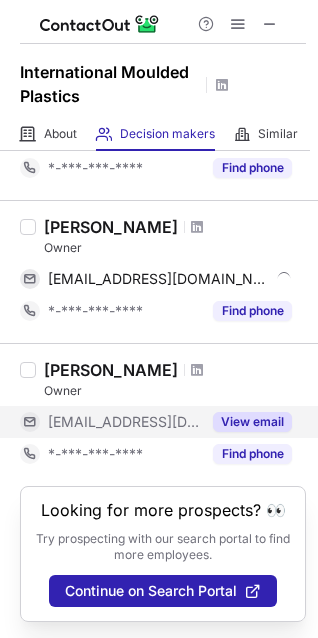 click on "View email" at bounding box center [252, 422] 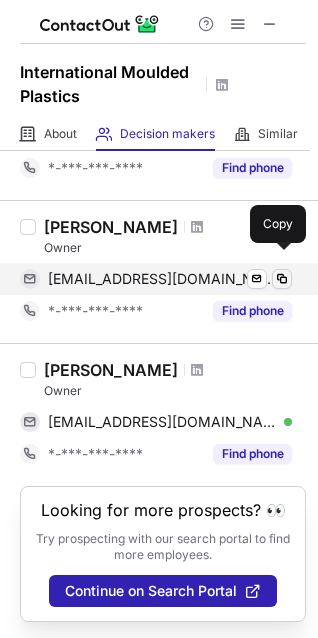 click at bounding box center (282, 279) 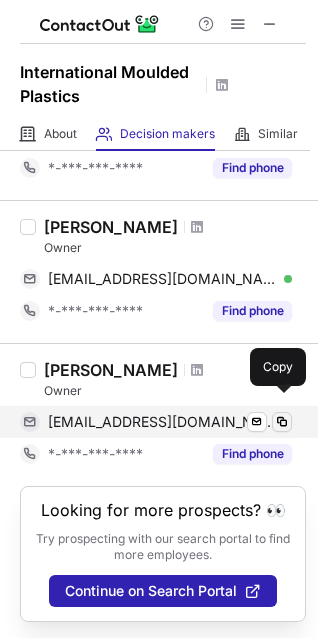 click at bounding box center (282, 422) 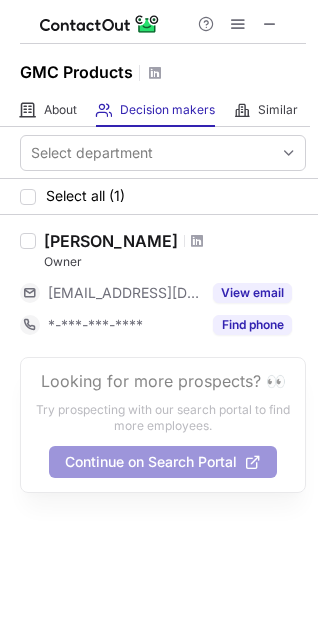 scroll, scrollTop: 0, scrollLeft: 0, axis: both 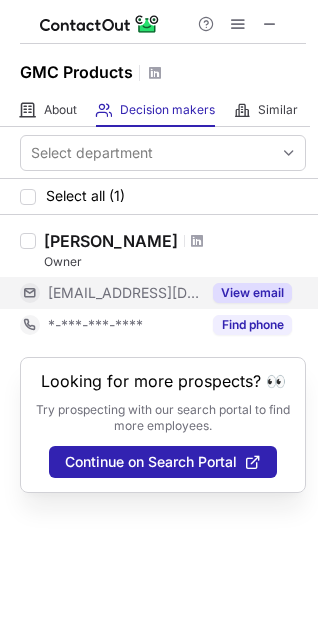 click on "View email" at bounding box center [252, 293] 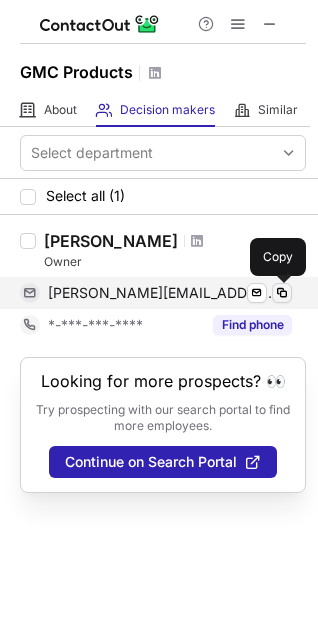 click at bounding box center (282, 293) 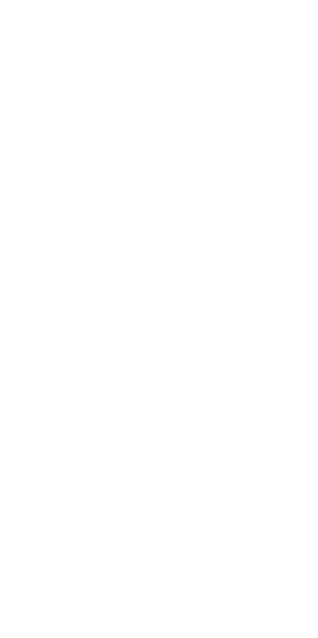 scroll, scrollTop: 0, scrollLeft: 0, axis: both 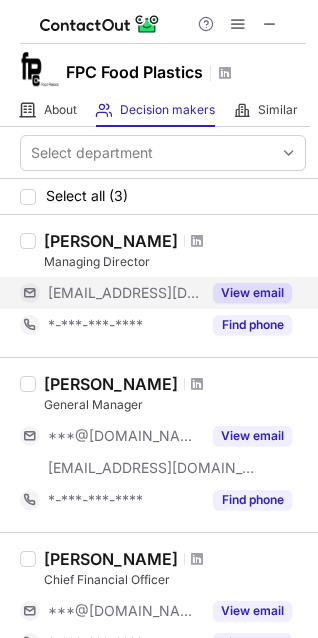 click on "View email" at bounding box center [252, 293] 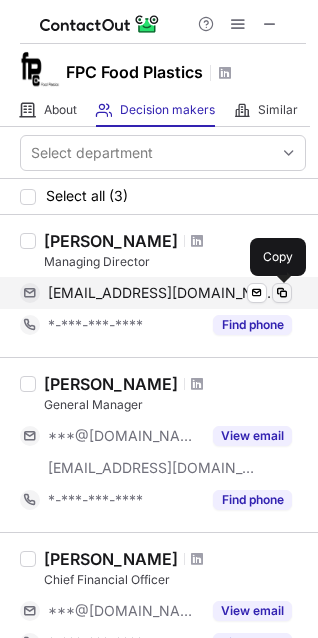 click at bounding box center [282, 293] 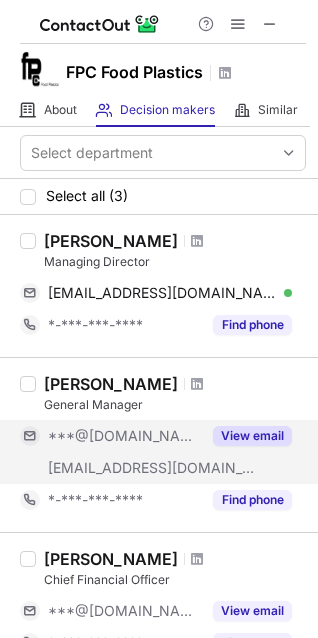 click on "View email" at bounding box center [252, 436] 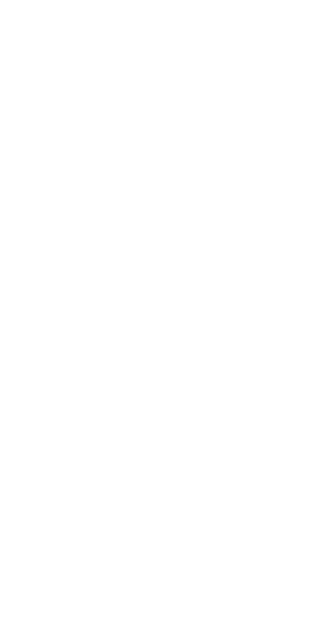 scroll, scrollTop: 0, scrollLeft: 0, axis: both 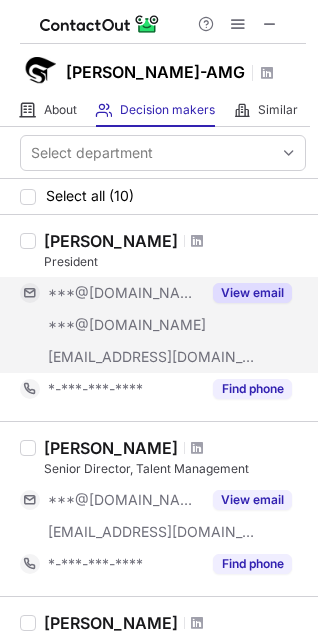click on "View email" at bounding box center (246, 293) 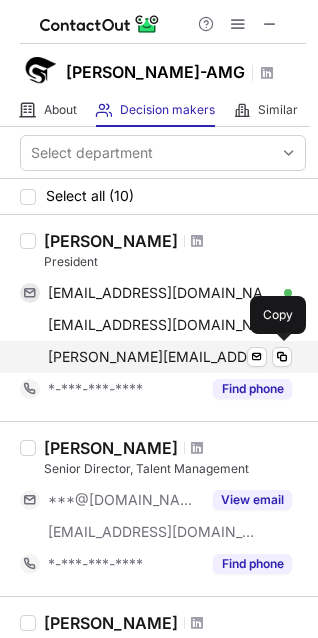 click on "[PERSON_NAME][EMAIL_ADDRESS][PERSON_NAME][DOMAIN_NAME] Send email Copy" at bounding box center (156, 357) 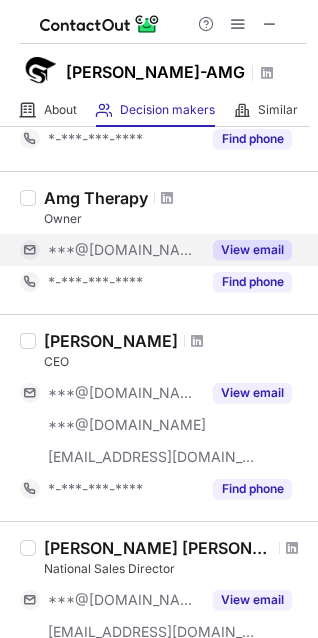 scroll, scrollTop: 800, scrollLeft: 0, axis: vertical 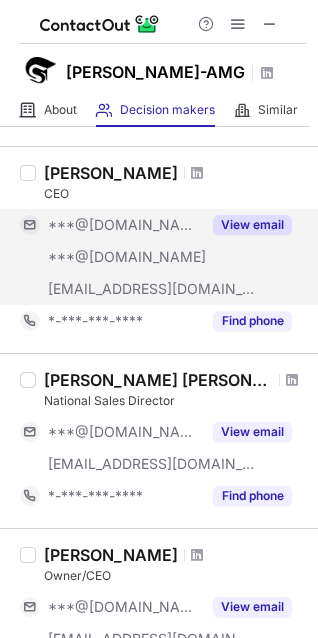 click on "View email" at bounding box center [252, 225] 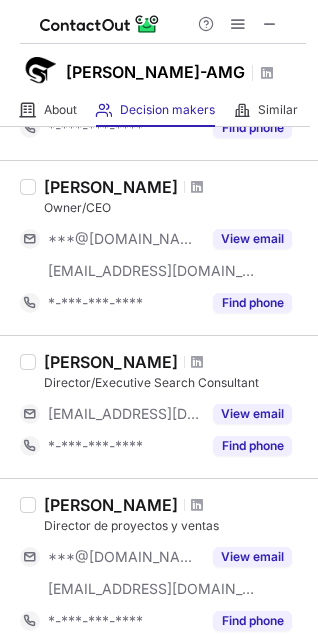 scroll, scrollTop: 1468, scrollLeft: 0, axis: vertical 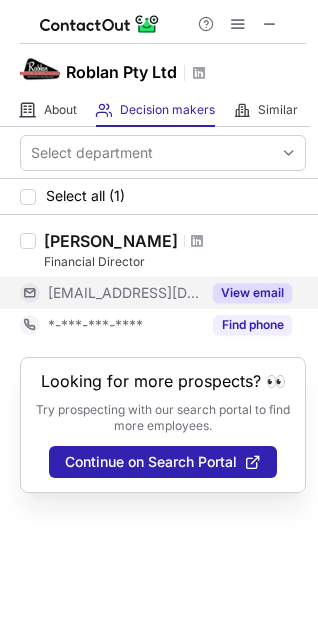 click on "View email" at bounding box center [252, 293] 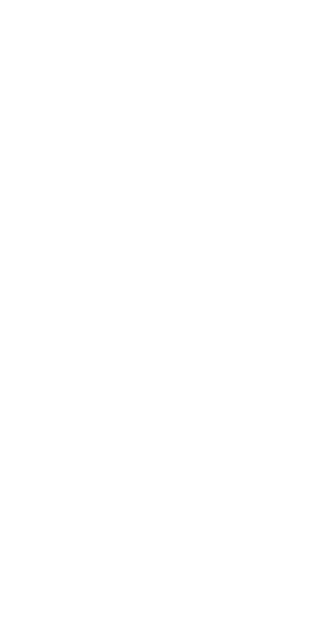 scroll, scrollTop: 0, scrollLeft: 0, axis: both 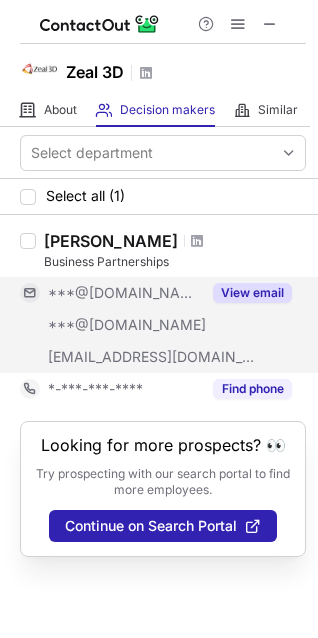 click on "View email" at bounding box center (252, 293) 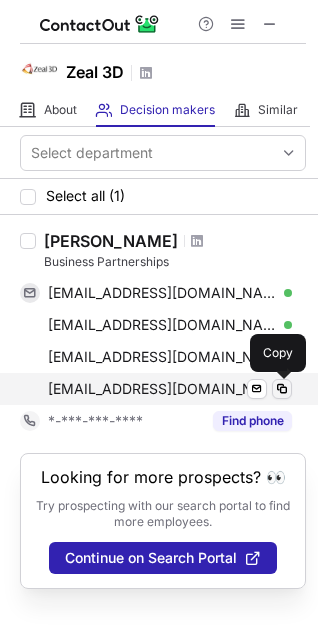 click at bounding box center [282, 389] 